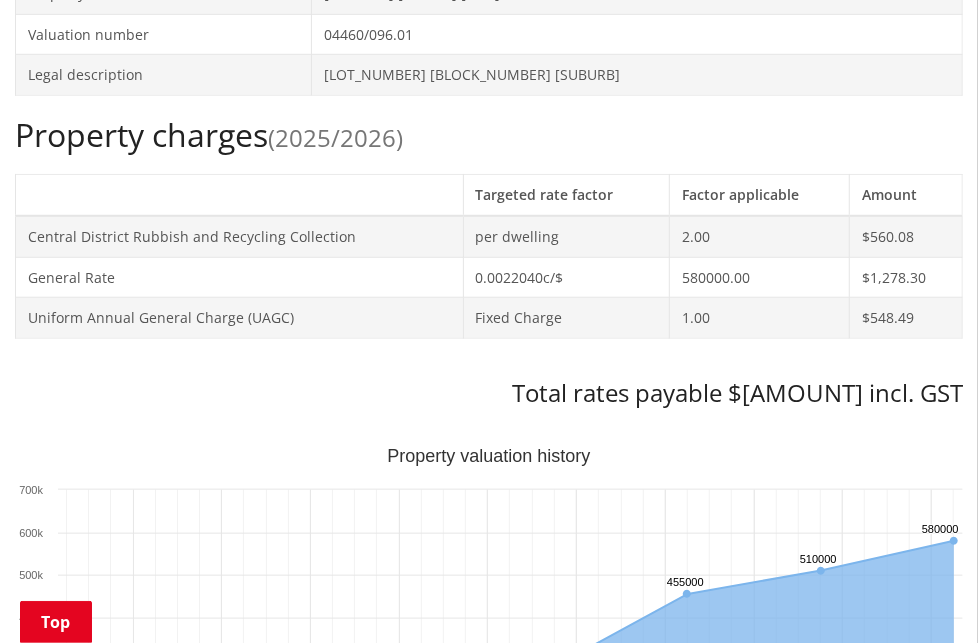 scroll, scrollTop: 500, scrollLeft: 0, axis: vertical 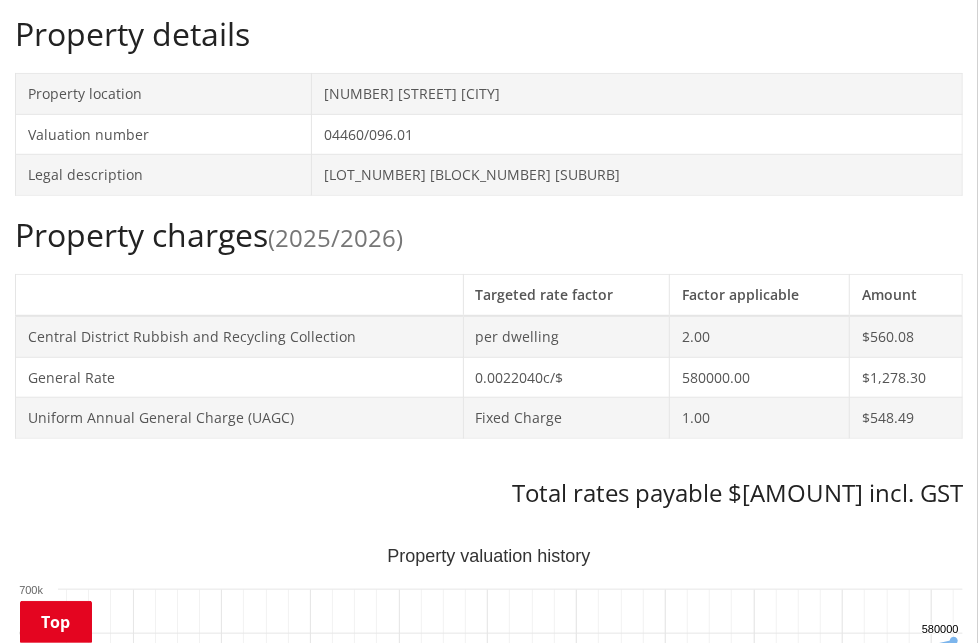 click on "Search again" at bounding box center (87, -29) 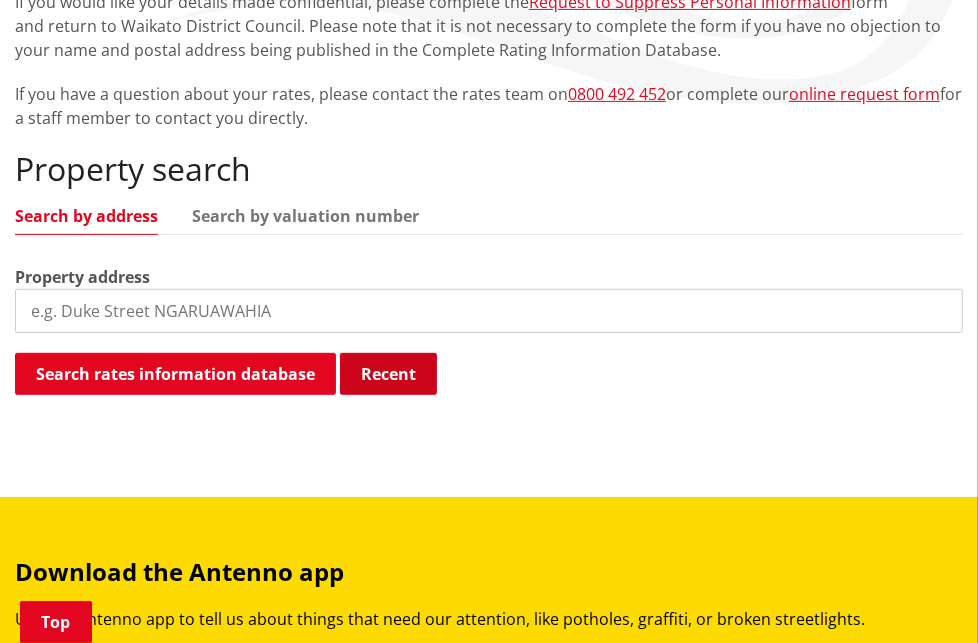 scroll, scrollTop: 366, scrollLeft: 0, axis: vertical 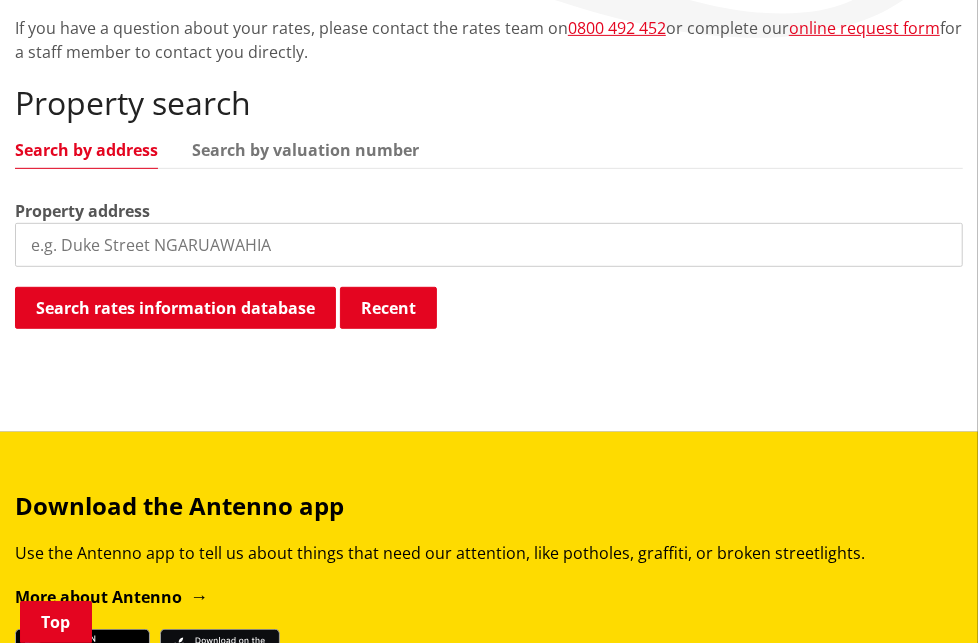 click at bounding box center [489, 245] 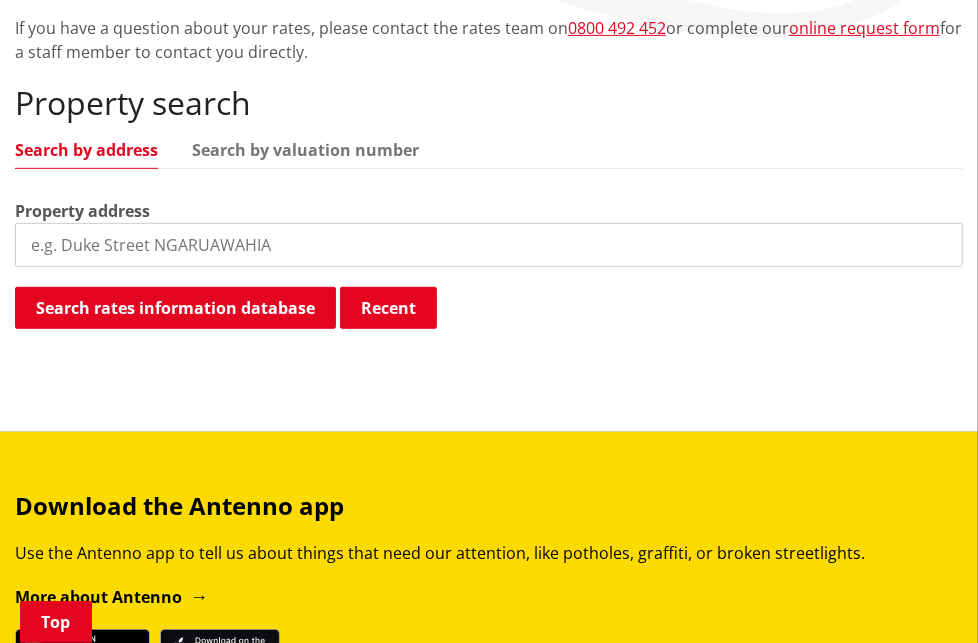 click at bounding box center (489, 245) 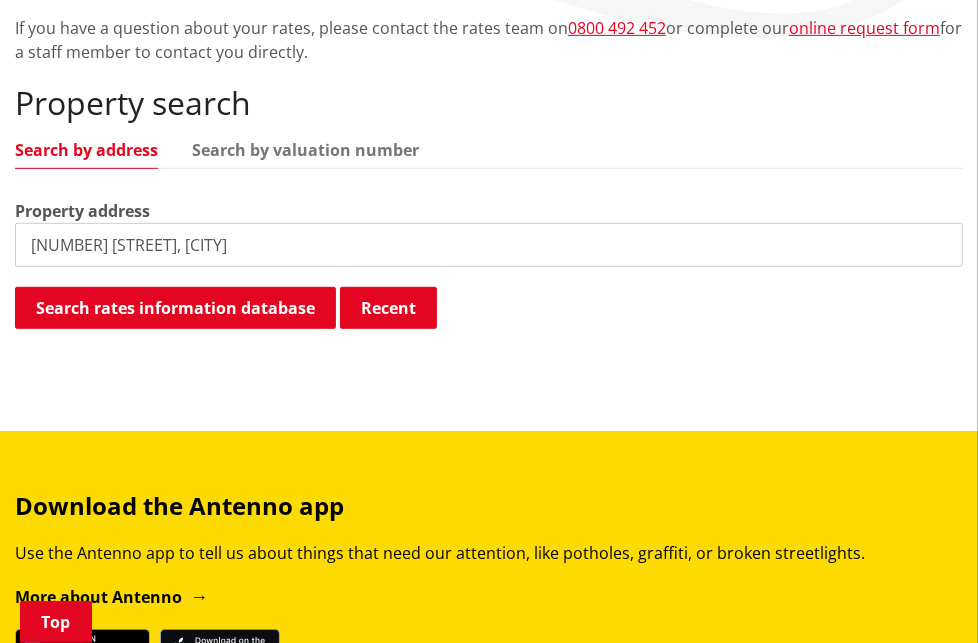 drag, startPoint x: 194, startPoint y: 407, endPoint x: 306, endPoint y: 408, distance: 112.00446 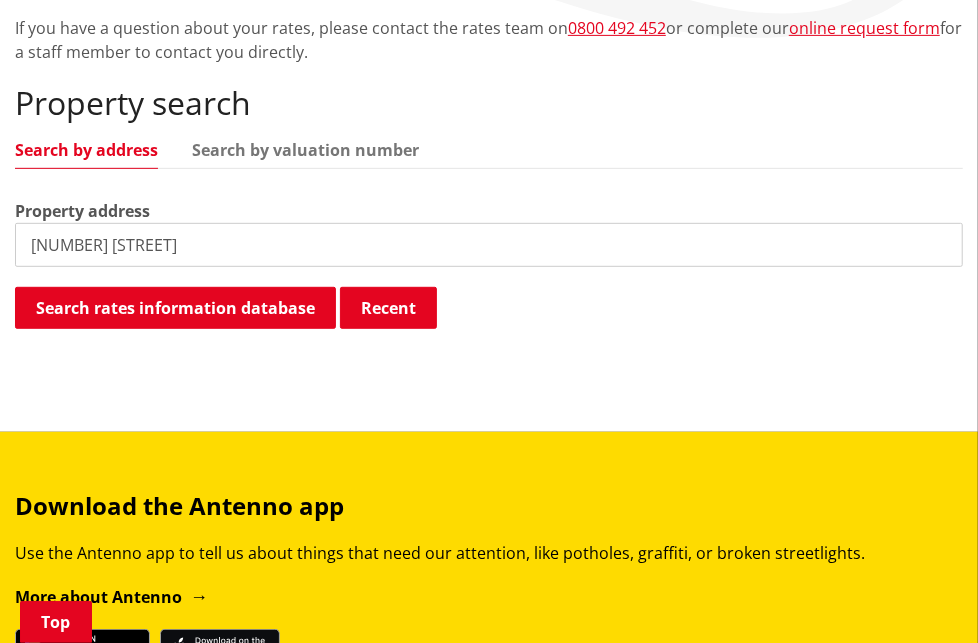 click on "[NUMBER] [STREET]" at bounding box center [489, 245] 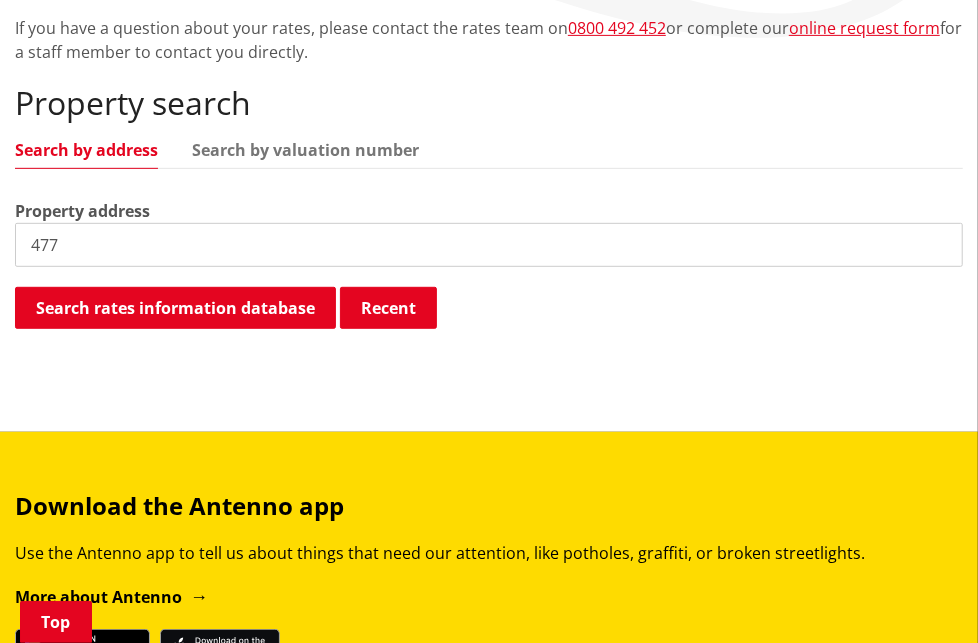 drag, startPoint x: 96, startPoint y: 403, endPoint x: 10, endPoint y: 399, distance: 86.09297 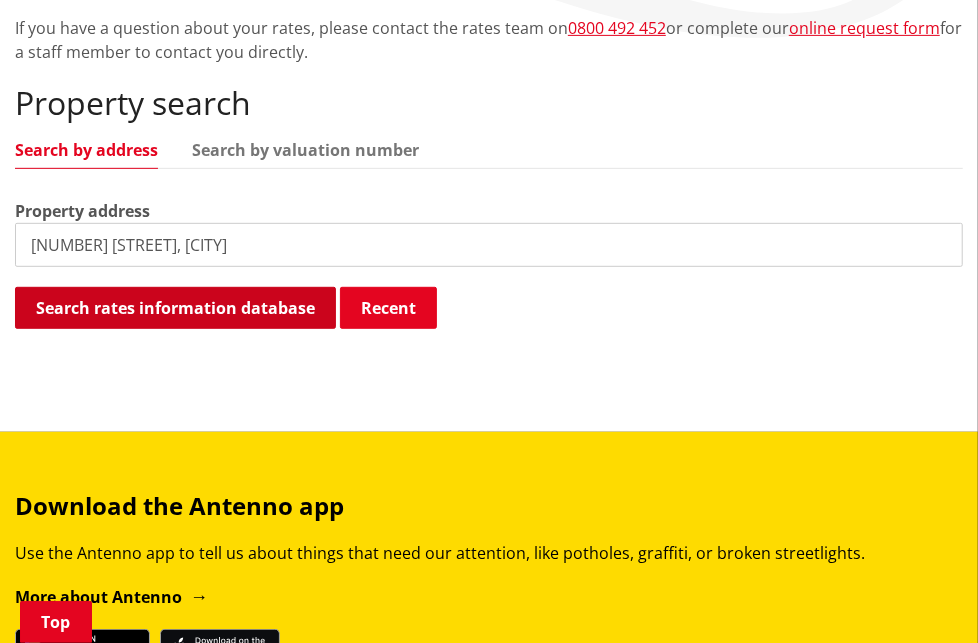 click on "Search rates information database" at bounding box center (175, 308) 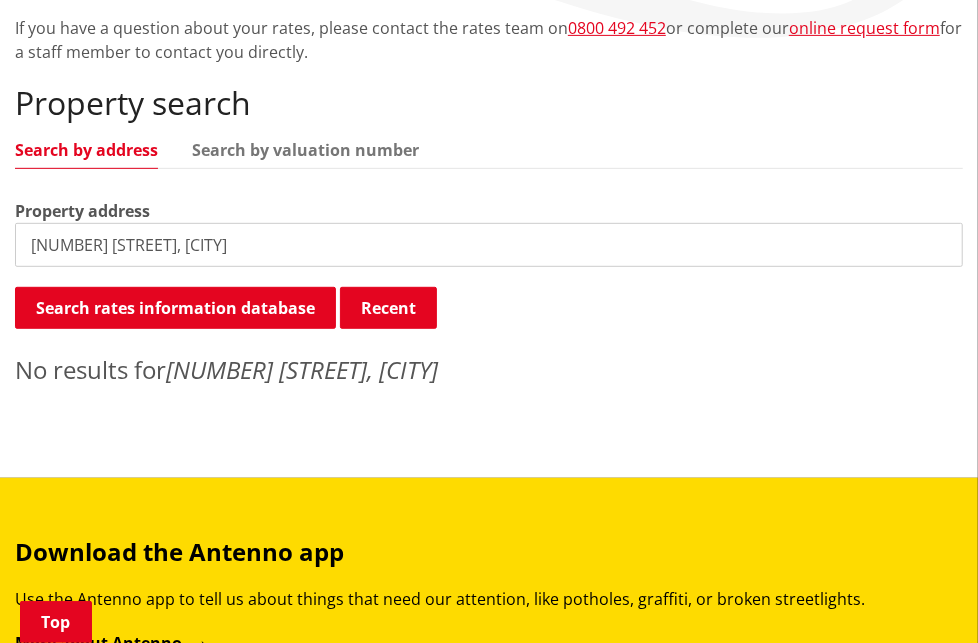 scroll, scrollTop: 533, scrollLeft: 0, axis: vertical 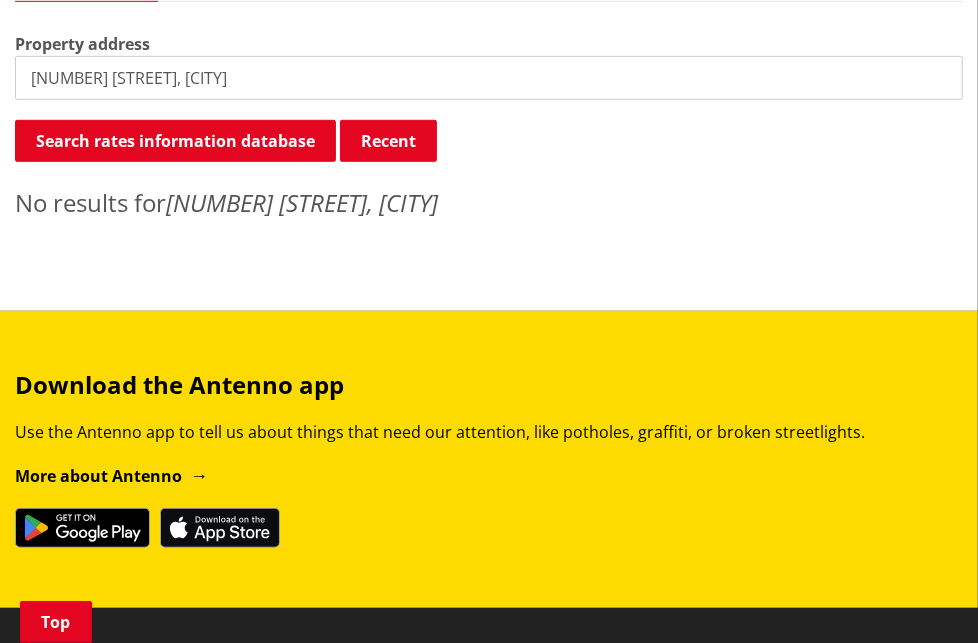 click on "[NUMBER] [STREET], [CITY]" at bounding box center [489, 78] 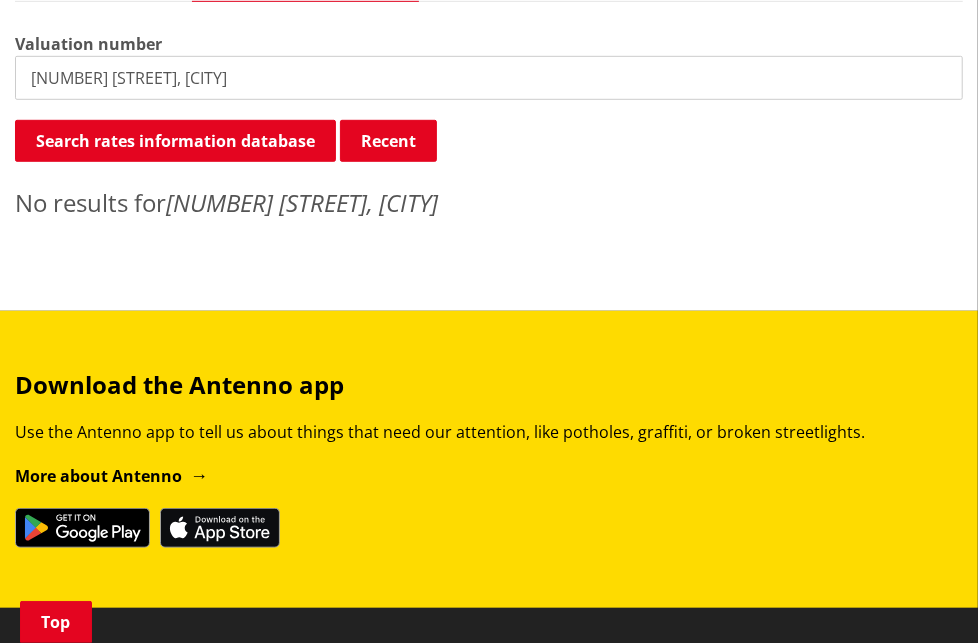 click on "Search by valuation number" at bounding box center (305, -17) 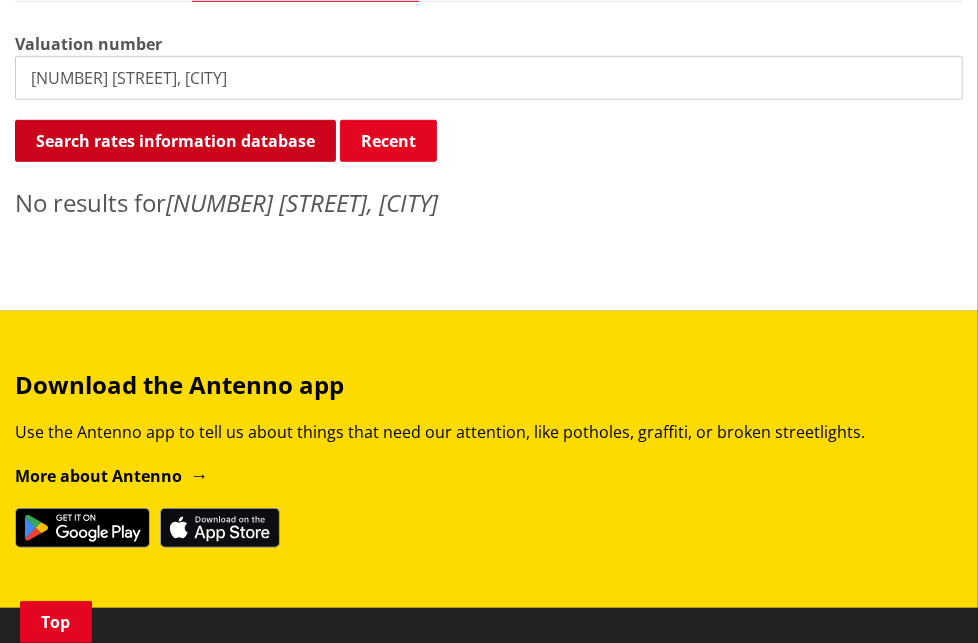 paste on "[VALUATION]" 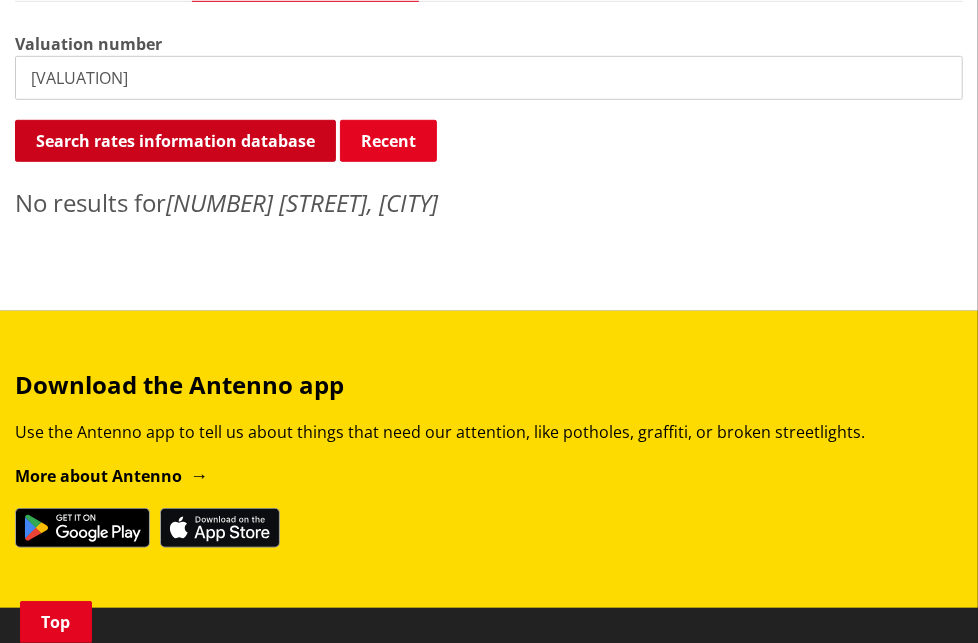 click on "Search rates information database" at bounding box center (175, 141) 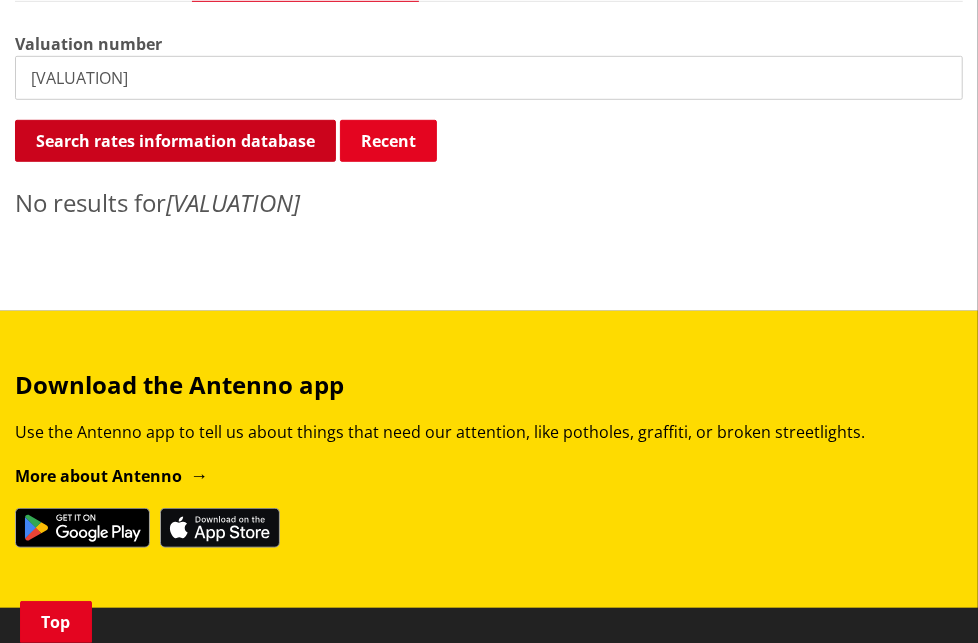 click on "Search rates information database" at bounding box center (175, 141) 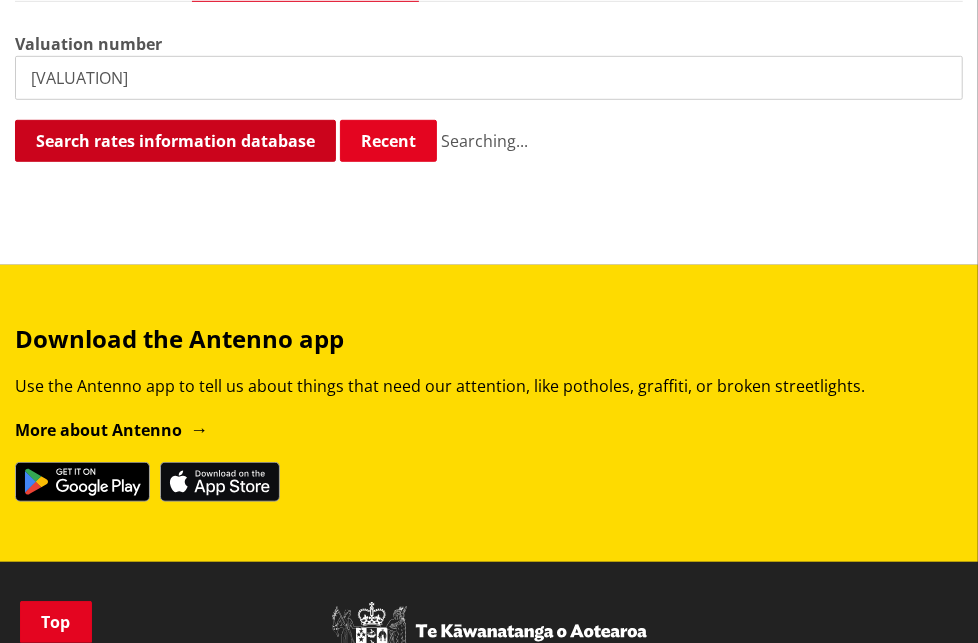 click on "Search rates information database" at bounding box center (175, 141) 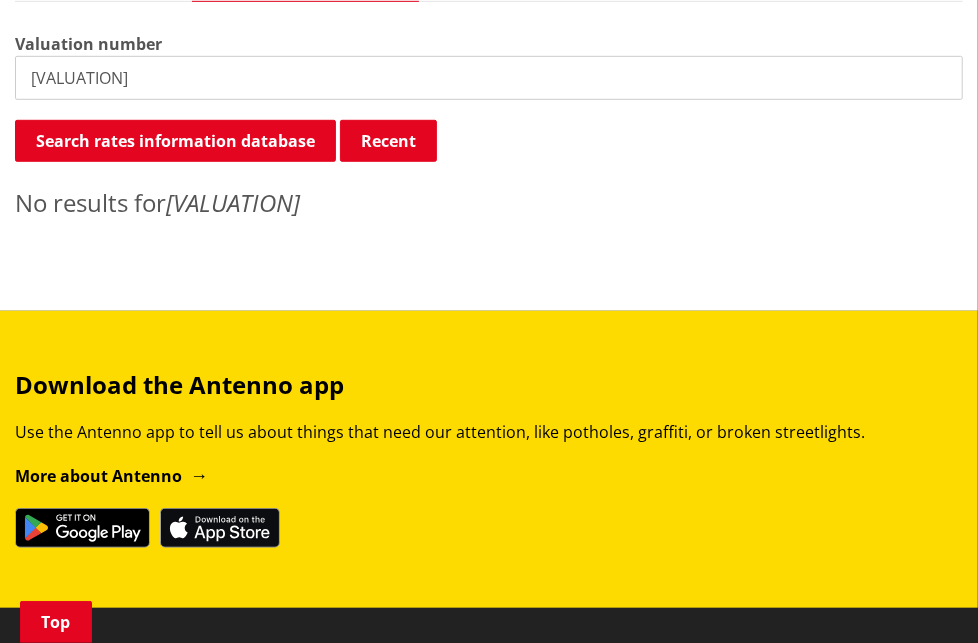 click on "[VALUATION]" at bounding box center (489, 78) 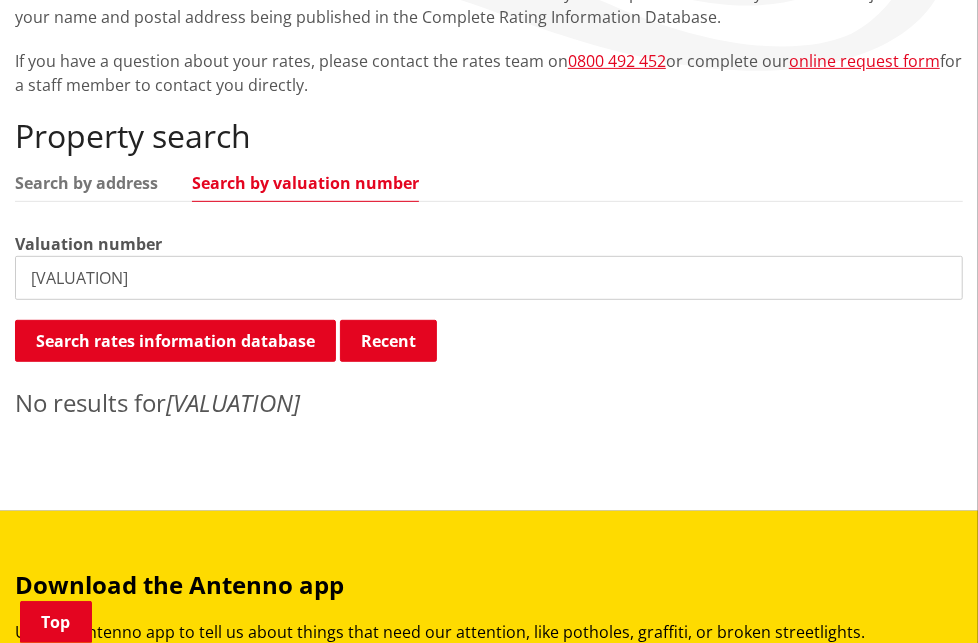 drag, startPoint x: 222, startPoint y: 422, endPoint x: 4, endPoint y: 430, distance: 218.14674 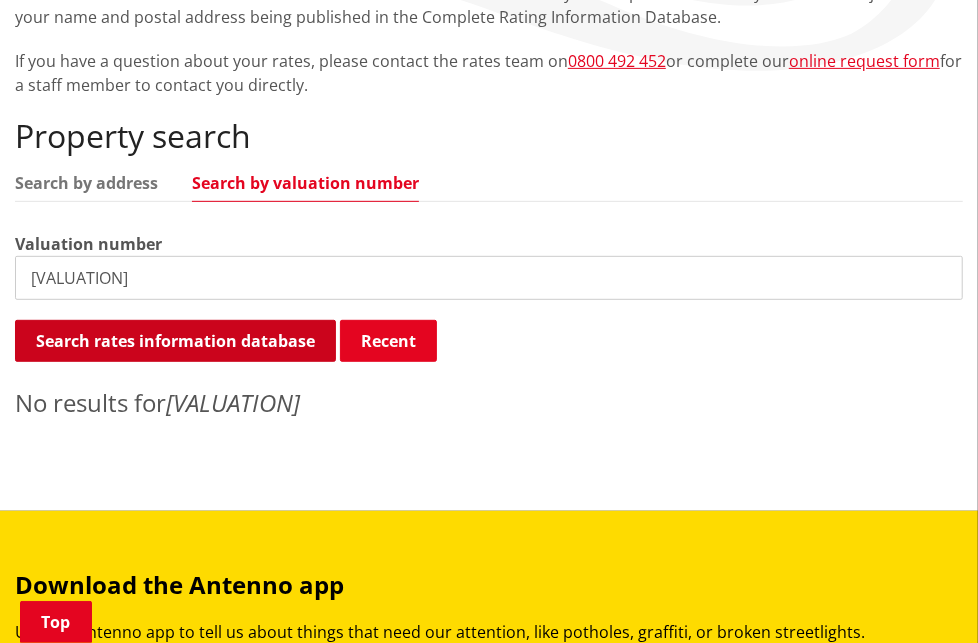 type on "[VALUATION]" 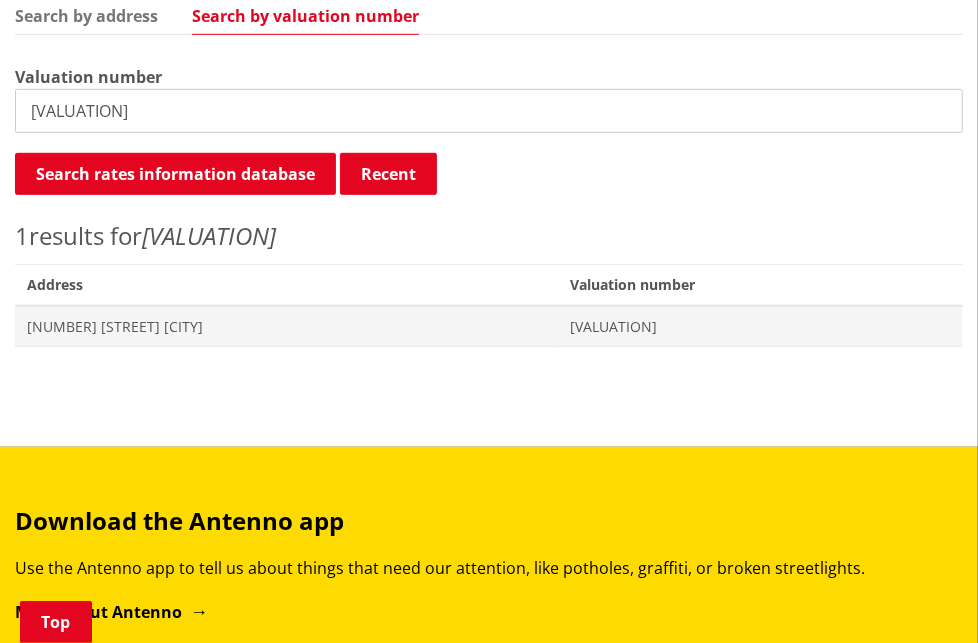 scroll, scrollTop: 666, scrollLeft: 0, axis: vertical 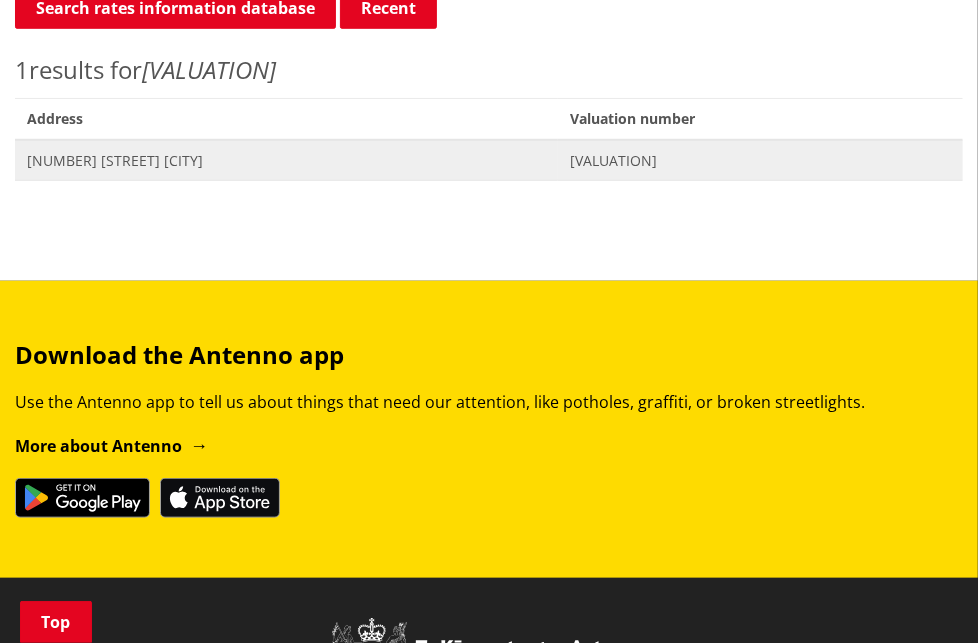 click on "[NUMBER] [STREET] [CITY]" at bounding box center (286, 161) 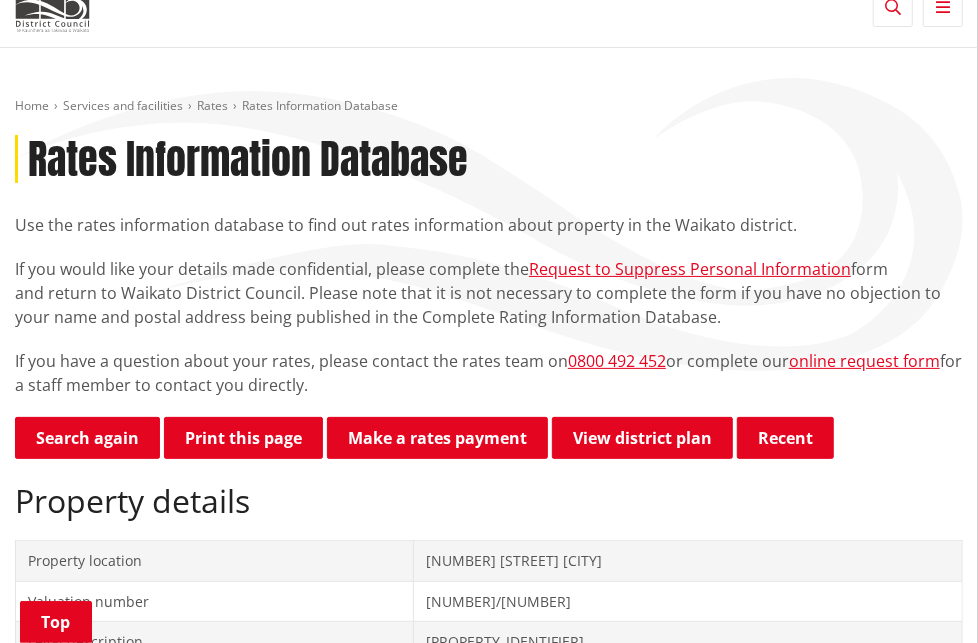scroll, scrollTop: 233, scrollLeft: 0, axis: vertical 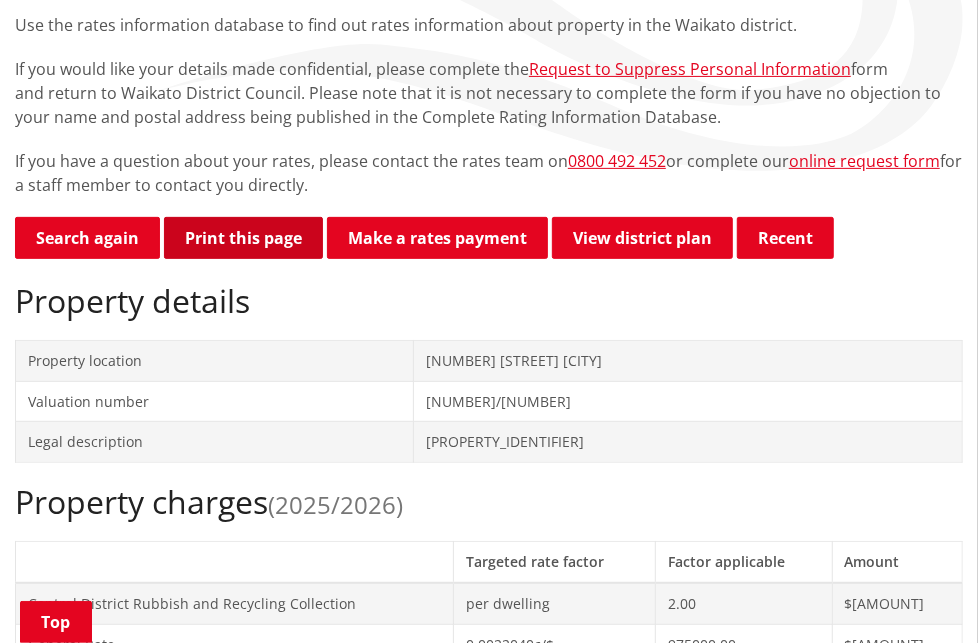 click on "Print this page" at bounding box center [243, 238] 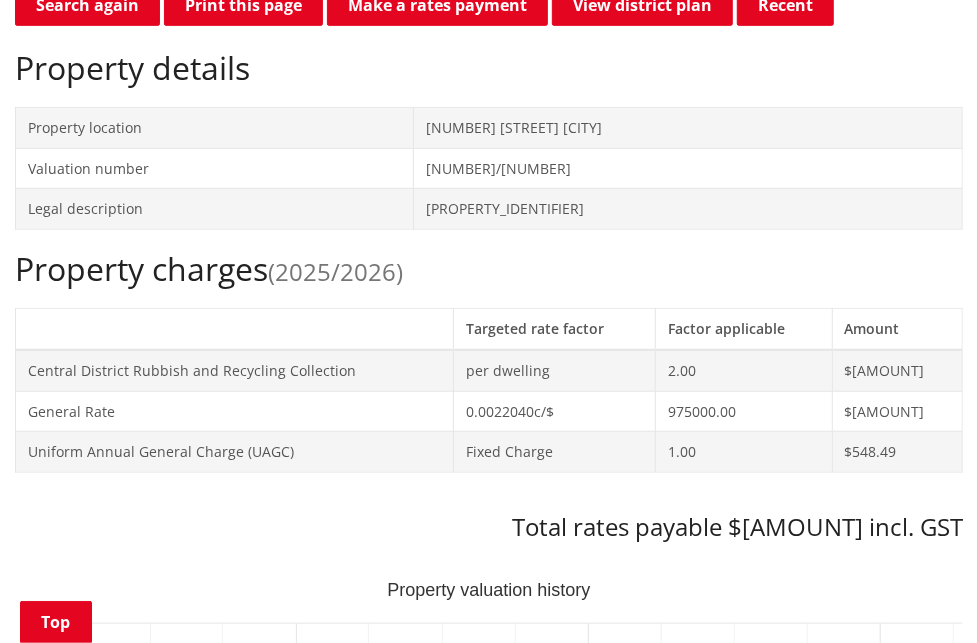scroll, scrollTop: 700, scrollLeft: 0, axis: vertical 